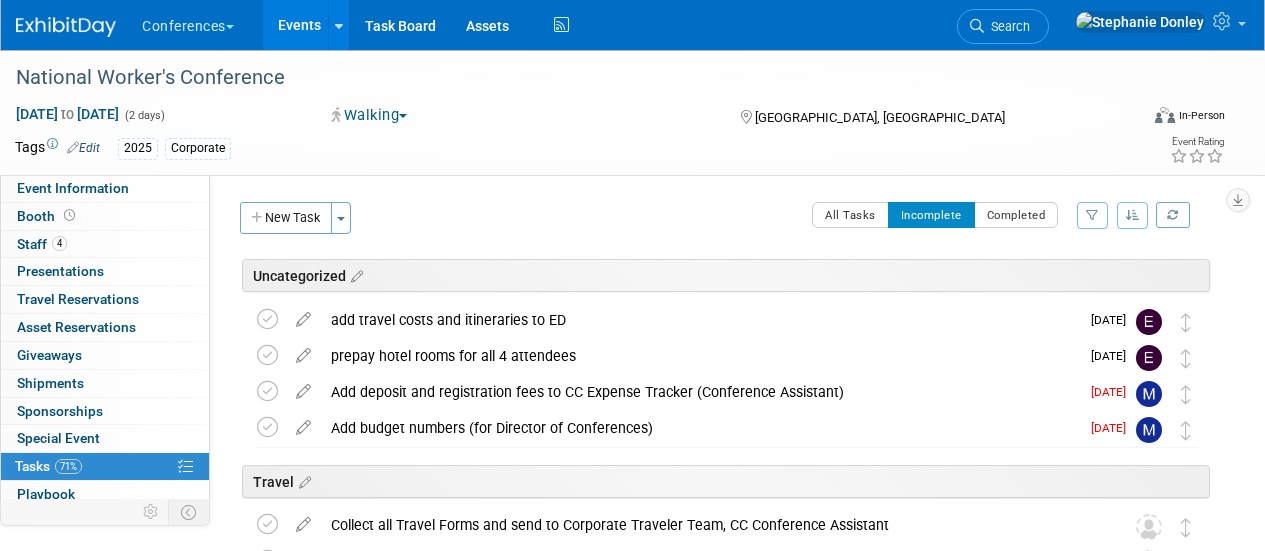 scroll, scrollTop: 0, scrollLeft: 0, axis: both 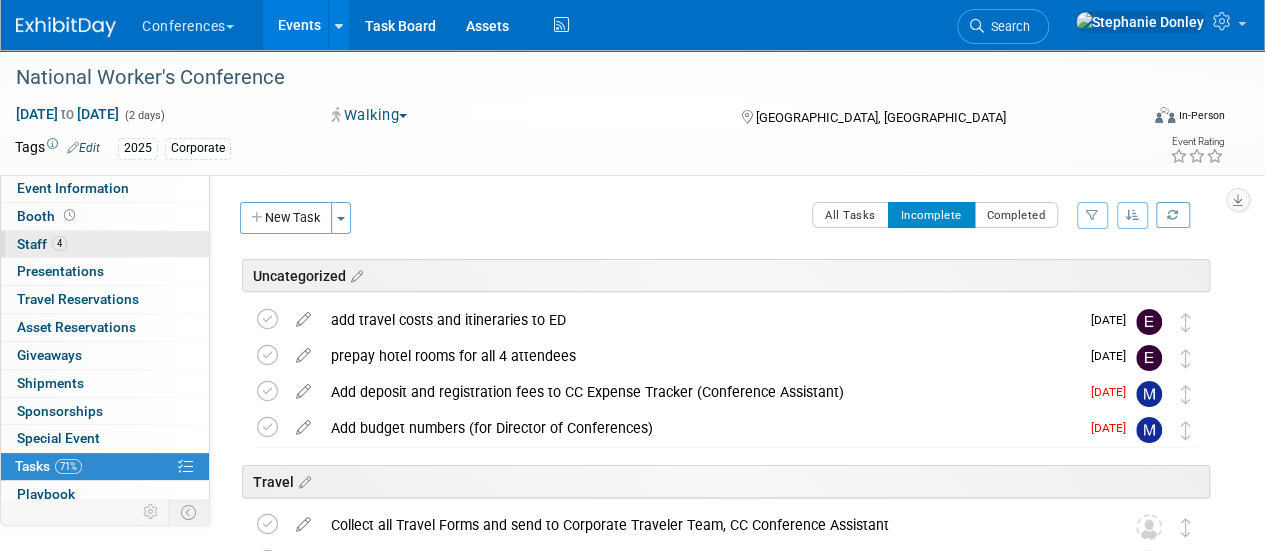 click on "4
Staff 4" at bounding box center [105, 244] 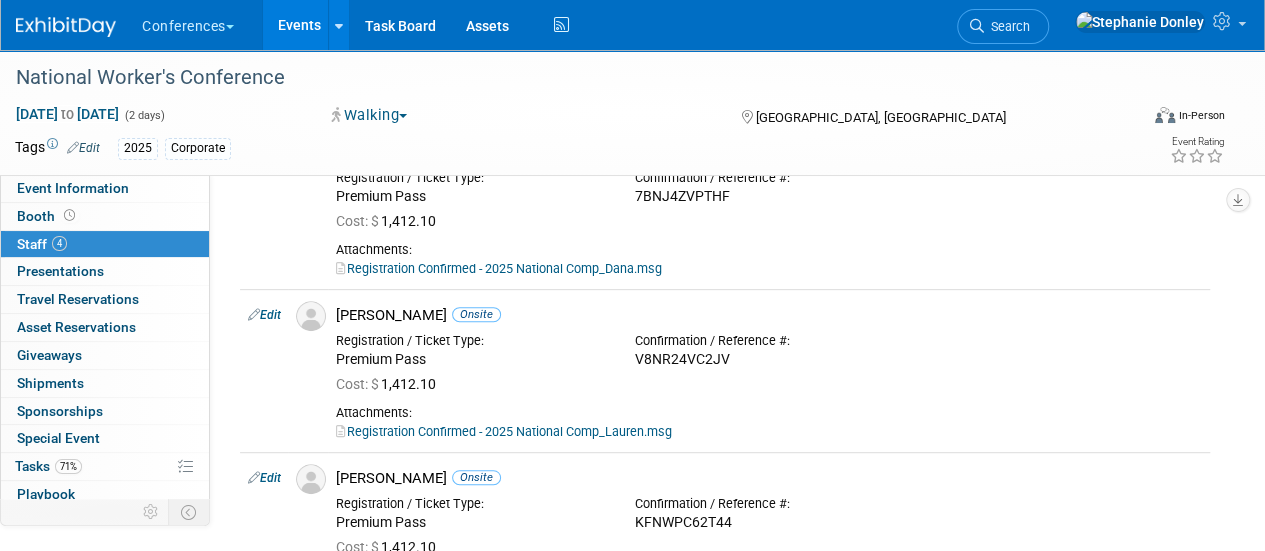 scroll, scrollTop: 329, scrollLeft: 0, axis: vertical 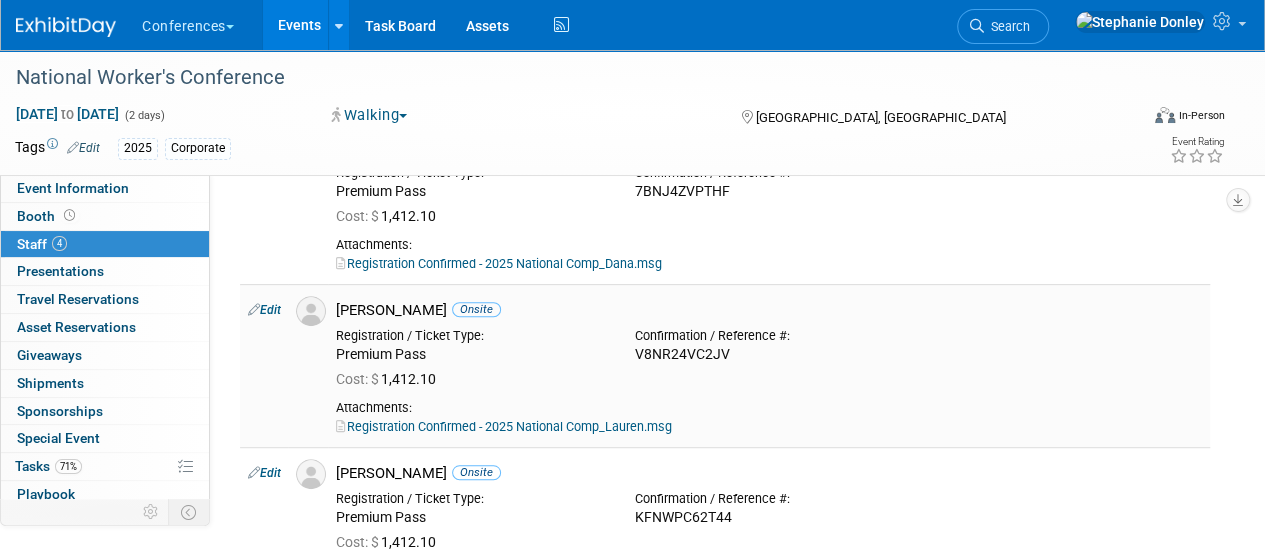 click on "Edit" at bounding box center (264, 310) 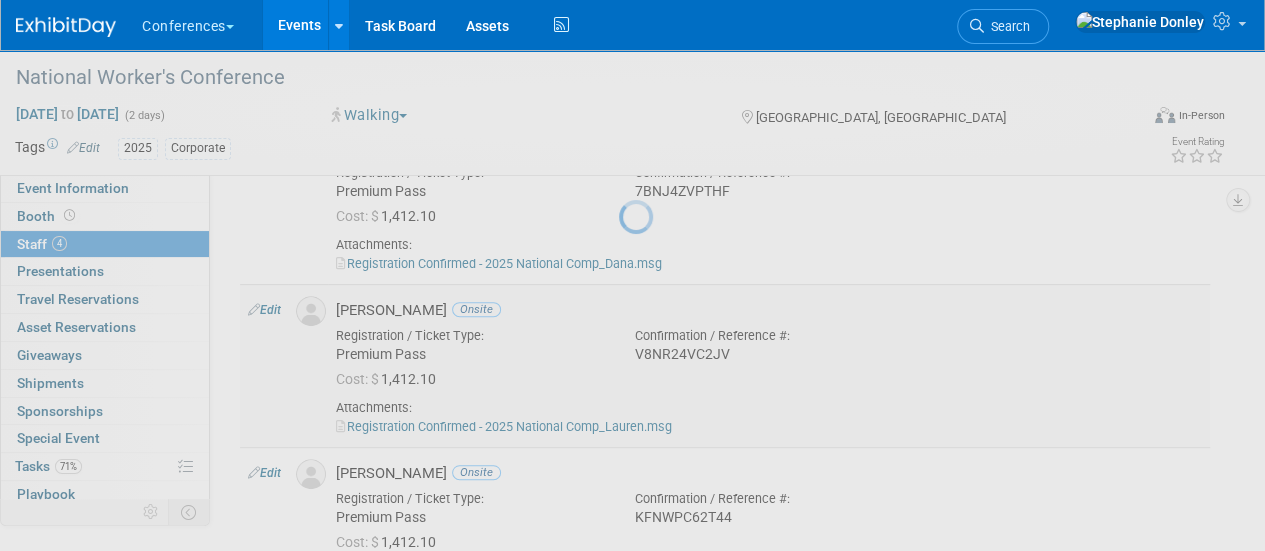 select on "b9f2bceb-2e29-4850-b257-5125b3929dab" 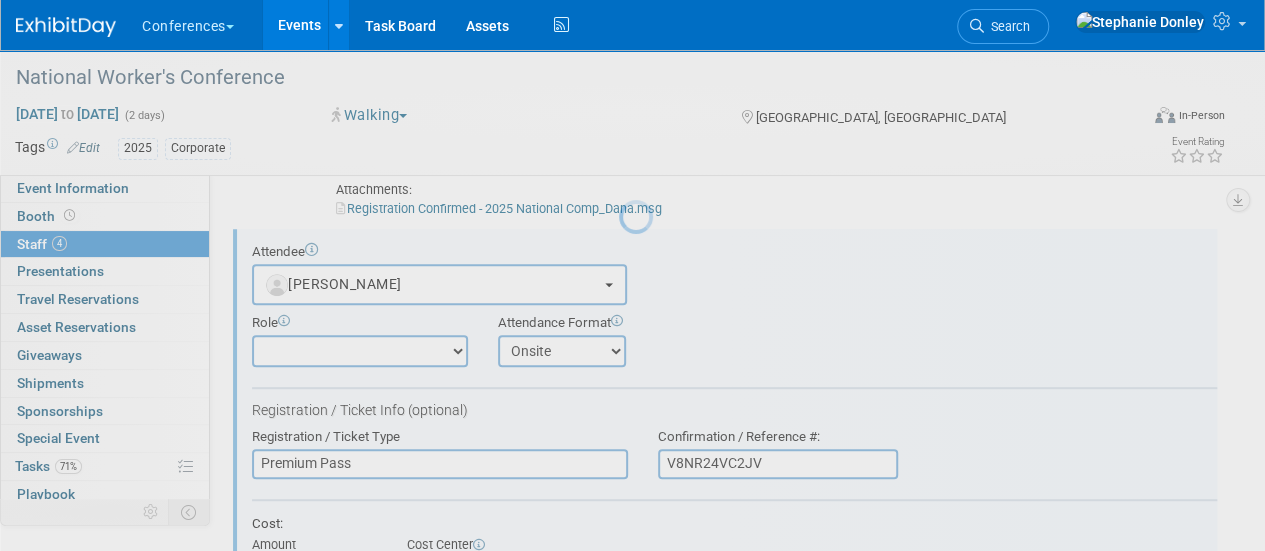 scroll, scrollTop: 0, scrollLeft: 0, axis: both 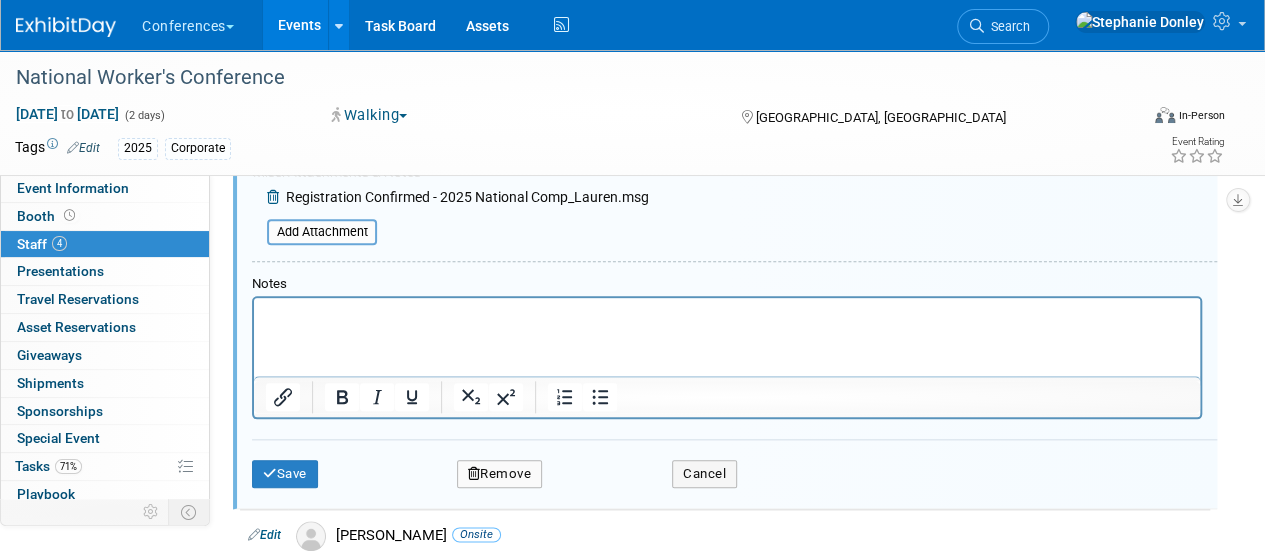 click at bounding box center (727, 311) 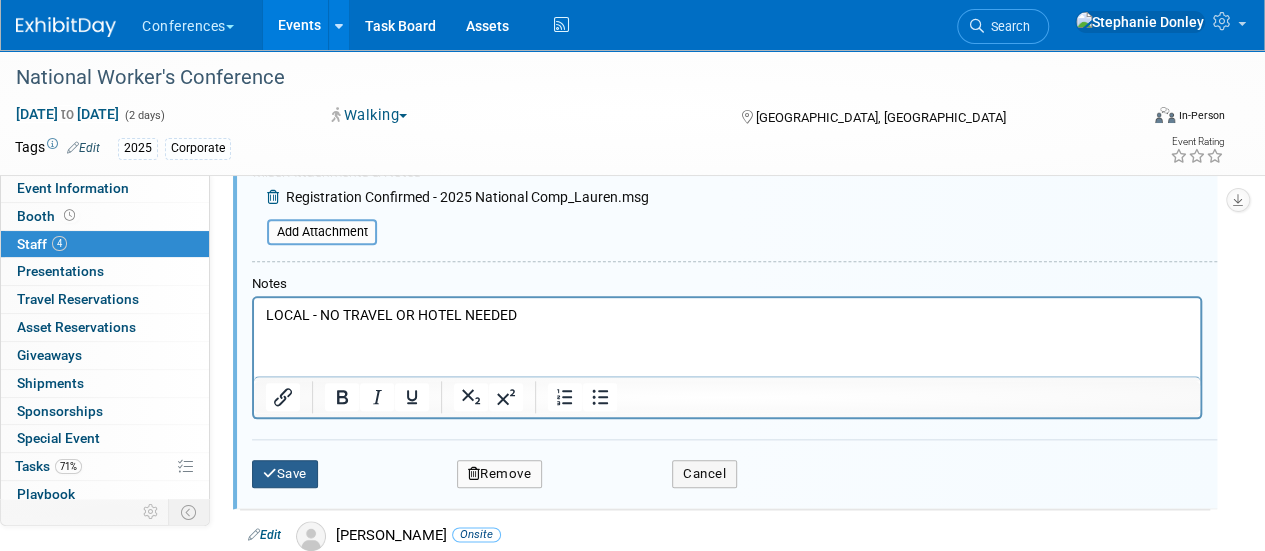 click at bounding box center (270, 473) 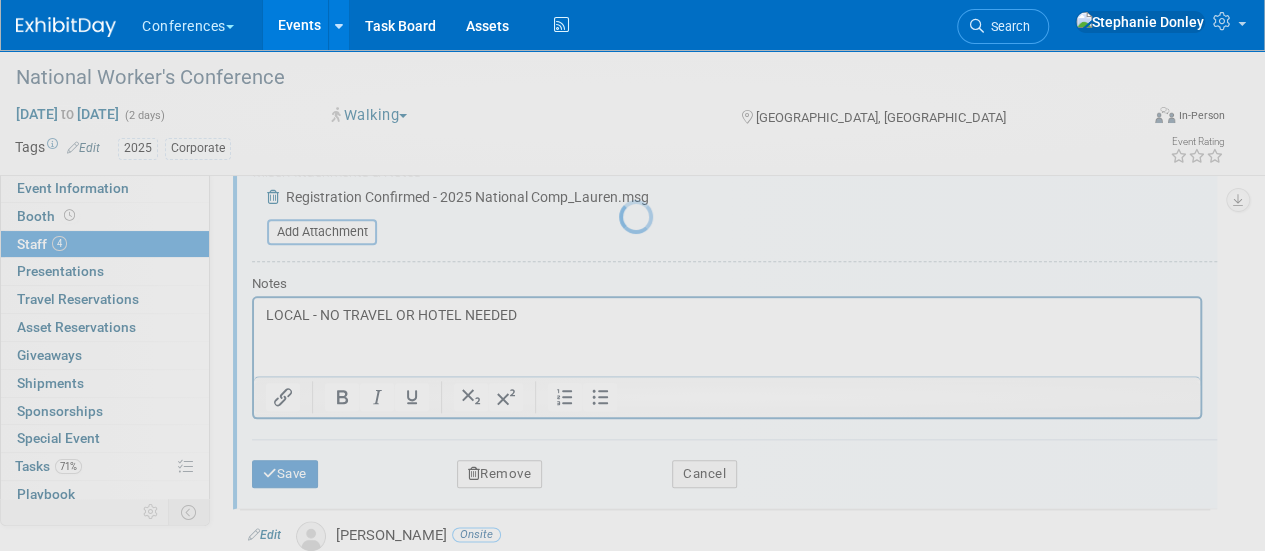 scroll, scrollTop: 653, scrollLeft: 0, axis: vertical 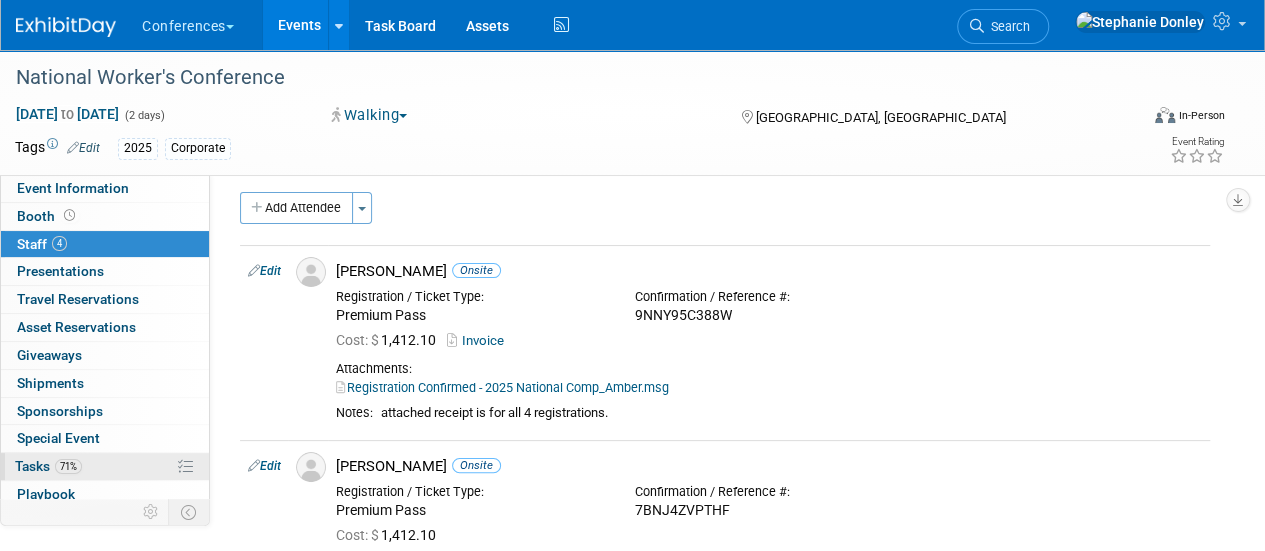 click on "71%
Tasks 71%" at bounding box center [105, 466] 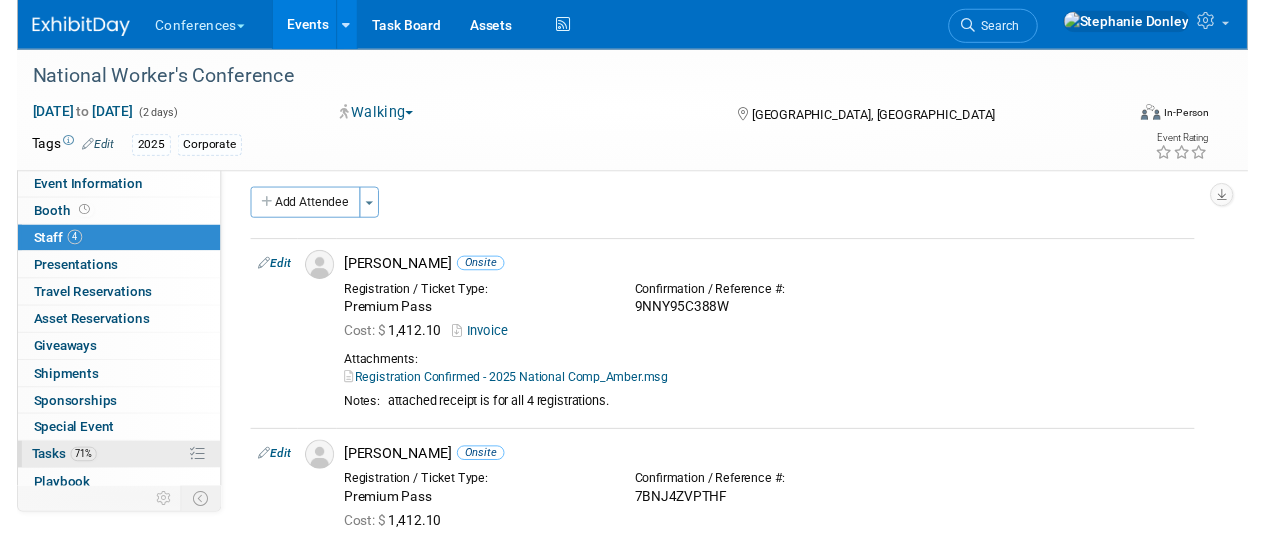 scroll, scrollTop: 0, scrollLeft: 0, axis: both 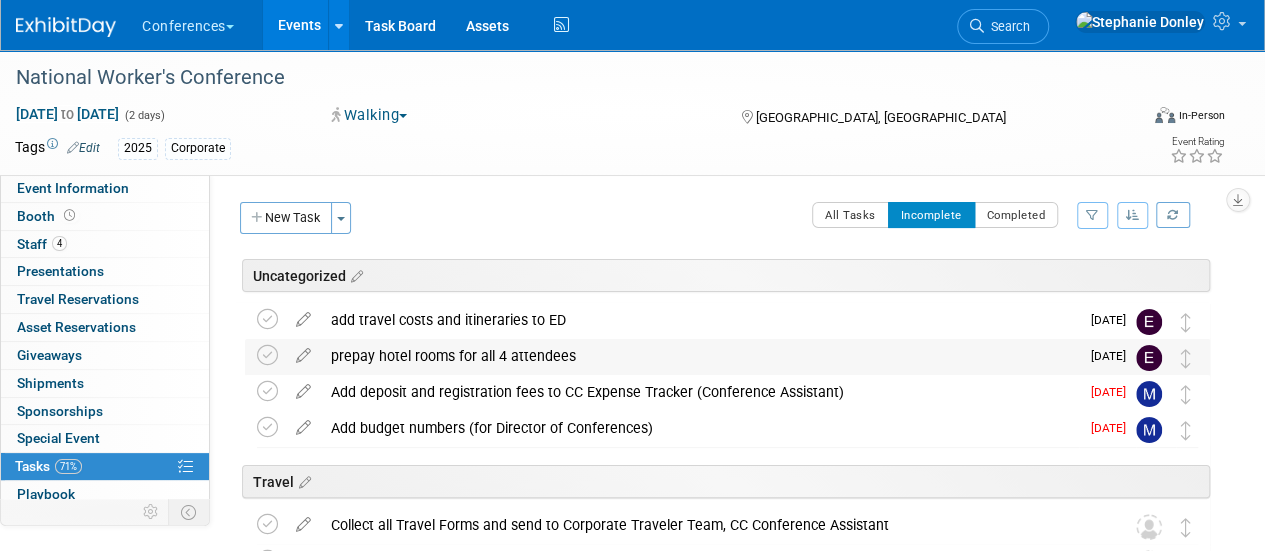 click on "prepay hotel rooms for all 4 attendees" at bounding box center [700, 356] 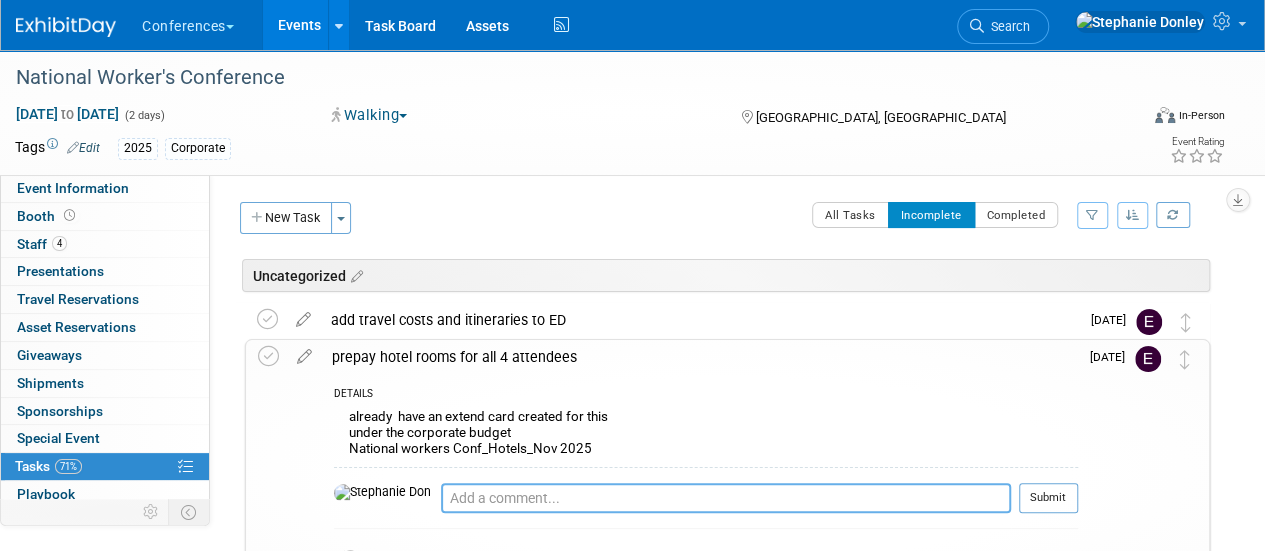 click at bounding box center (726, 498) 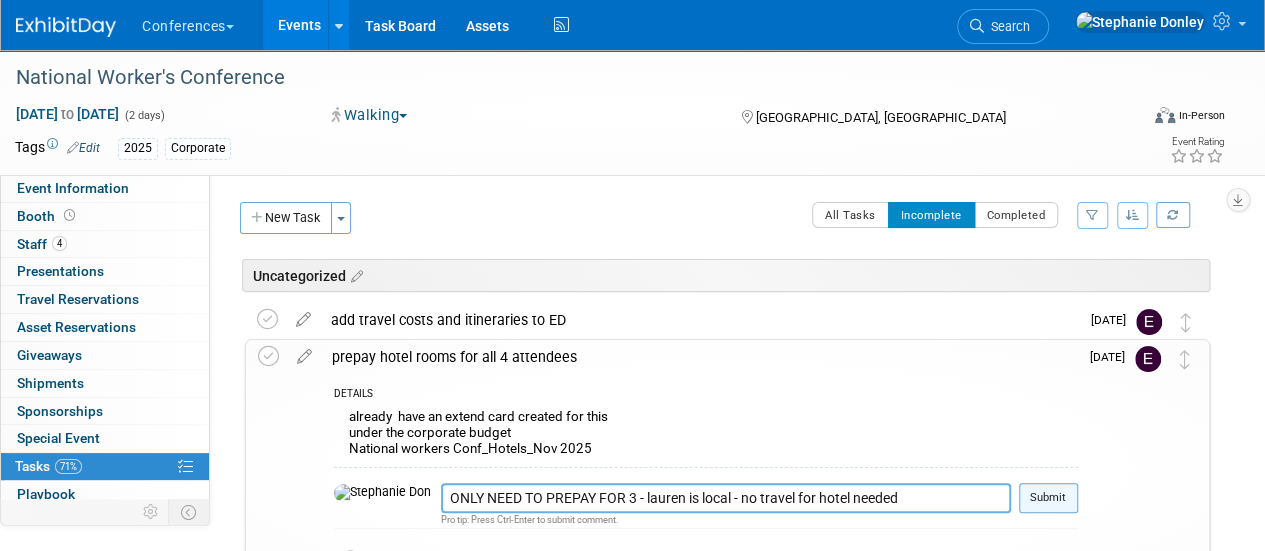 type on "ONLY NEED TO PREPAY FOR 3 - lauren is local - no travel for hotel needed" 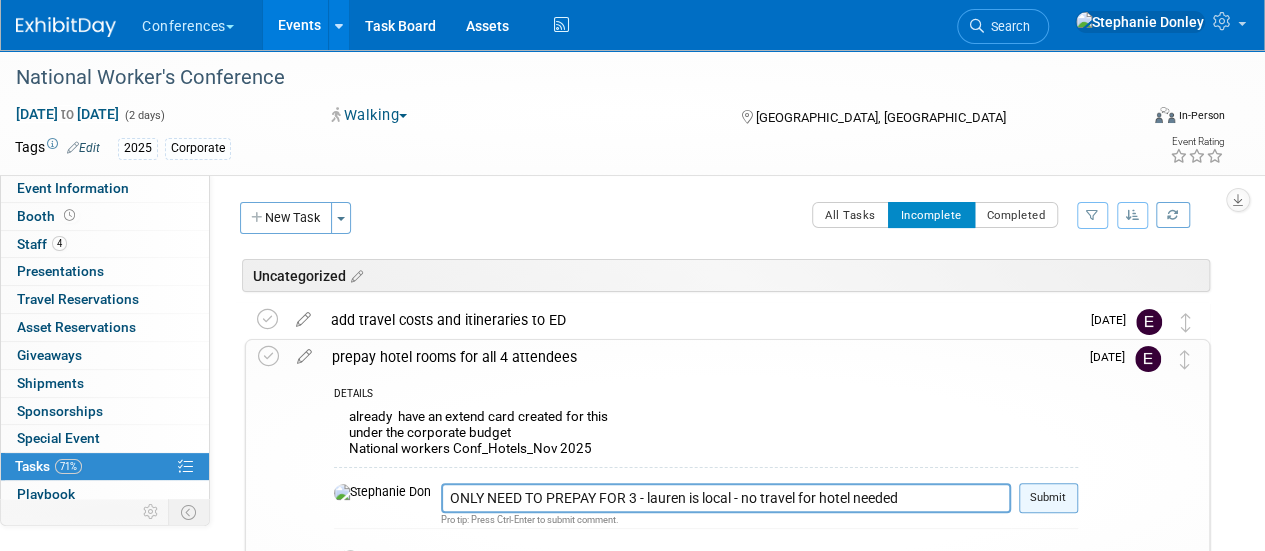 click on "Submit" at bounding box center [1048, 498] 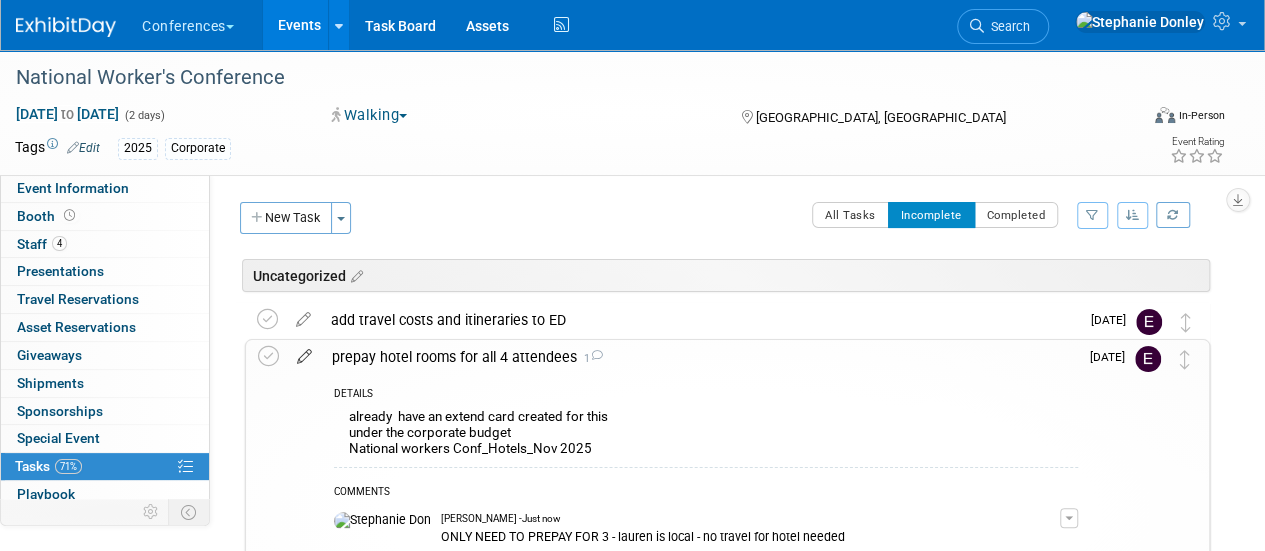 click at bounding box center (304, 352) 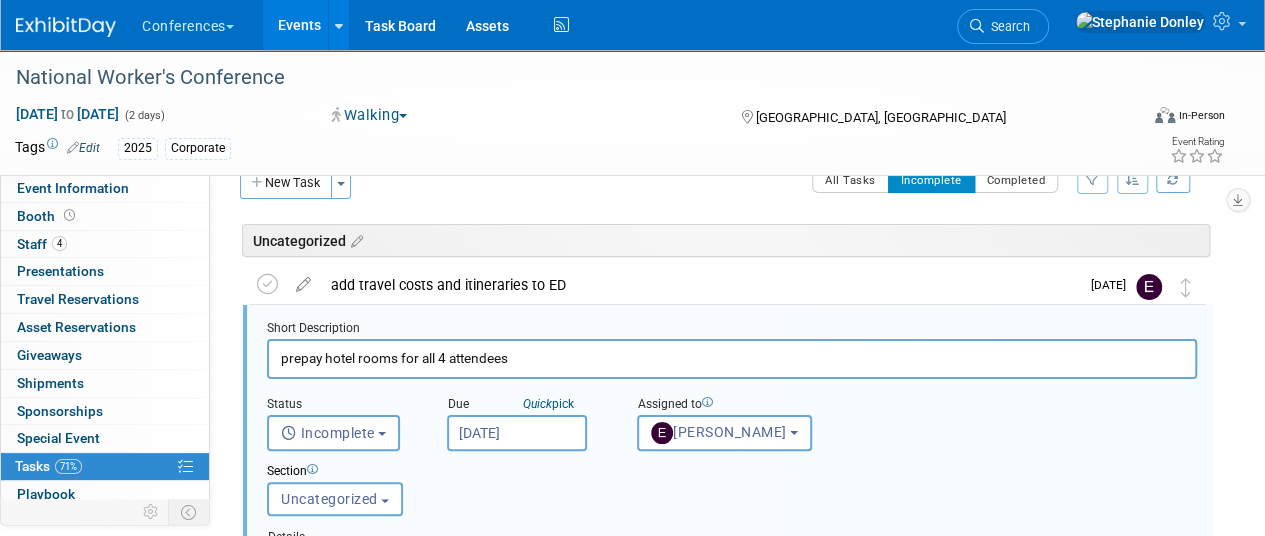 scroll, scrollTop: 45, scrollLeft: 0, axis: vertical 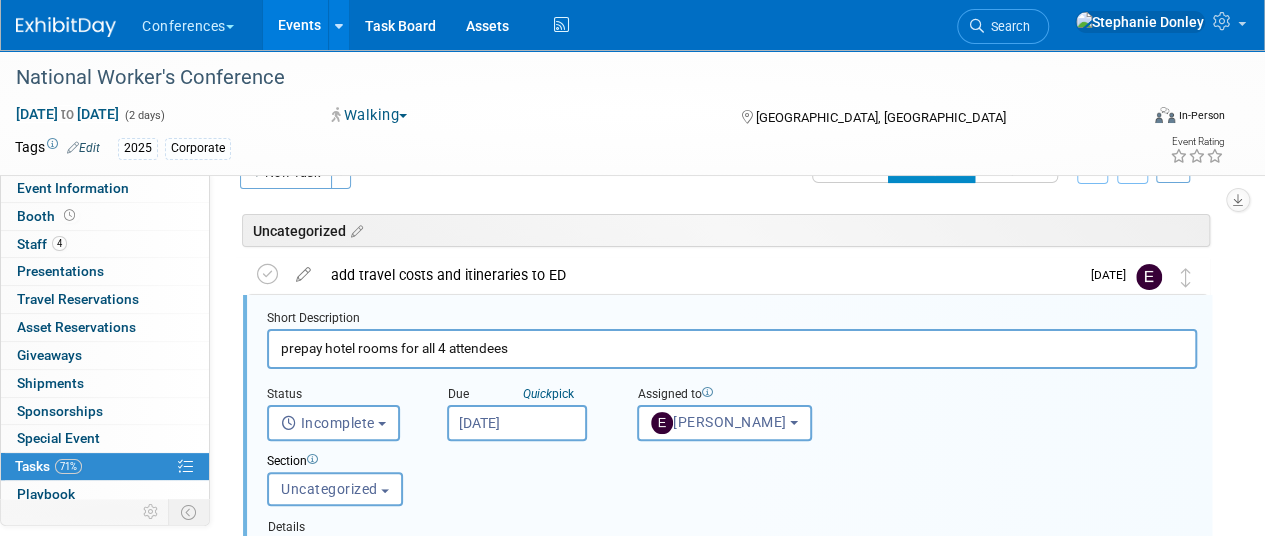 click on "prepay hotel rooms for all 4 attendees" at bounding box center [732, 348] 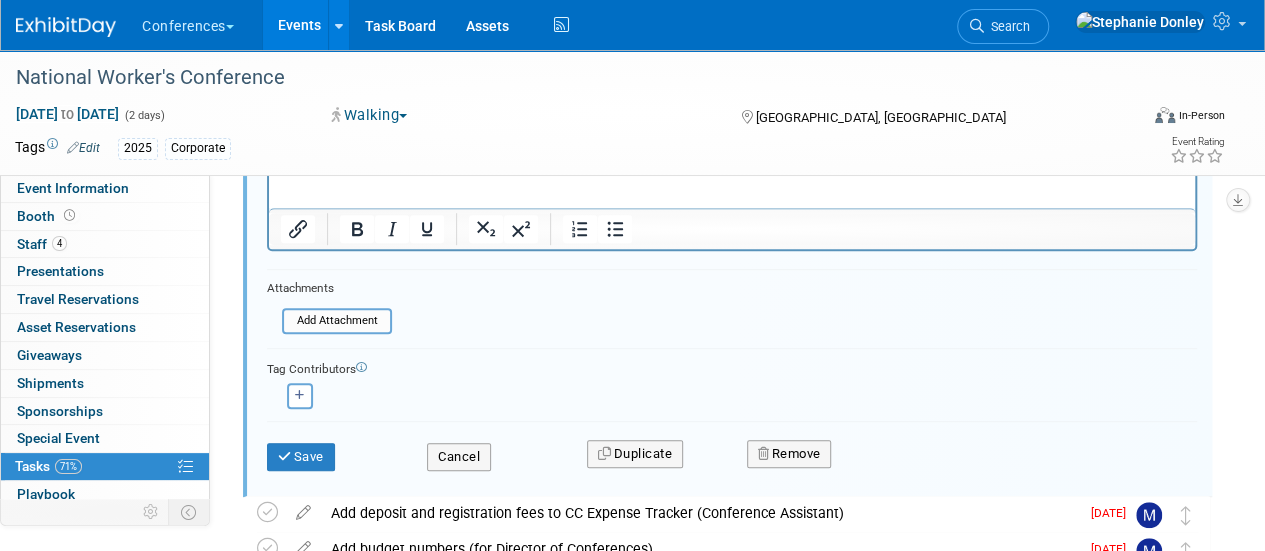 scroll, scrollTop: 502, scrollLeft: 0, axis: vertical 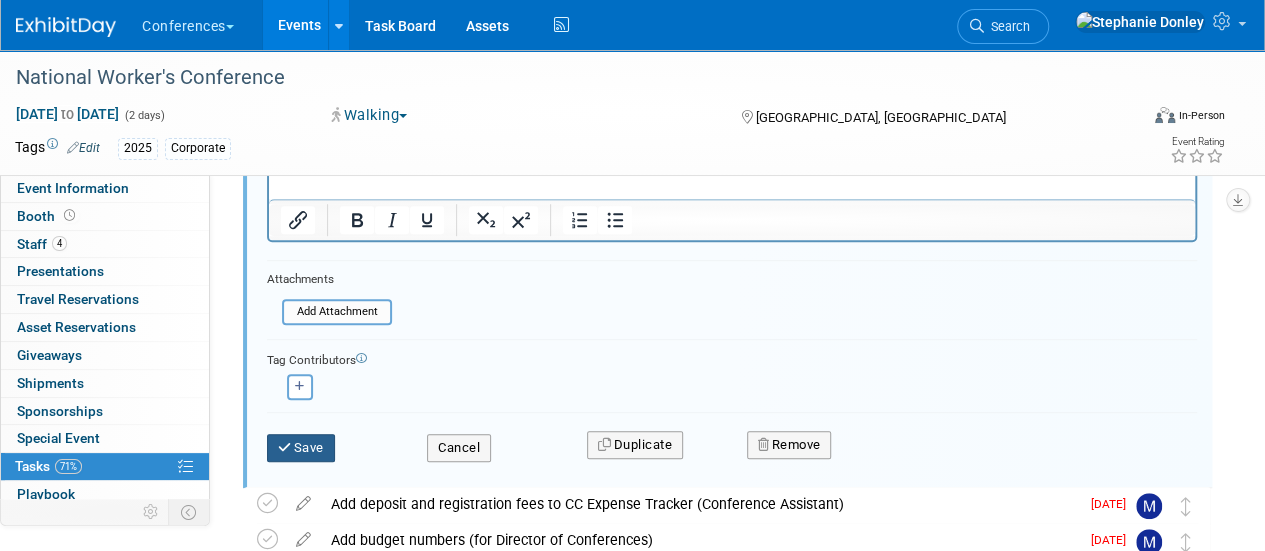 type on "prepay hotel rooms for 3 attendees" 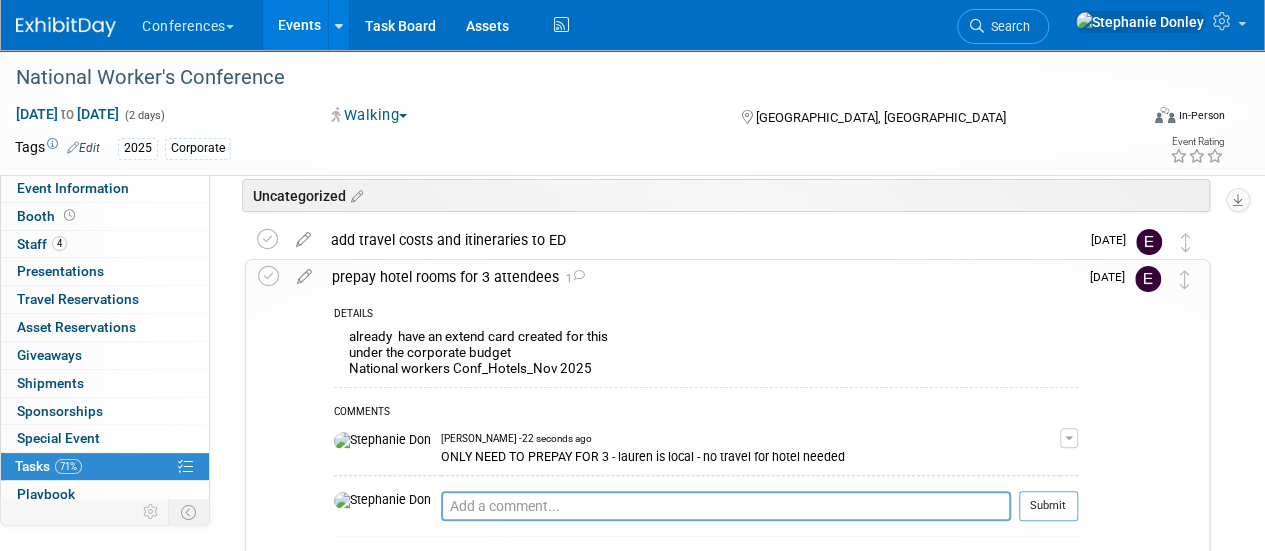 scroll, scrollTop: 0, scrollLeft: 0, axis: both 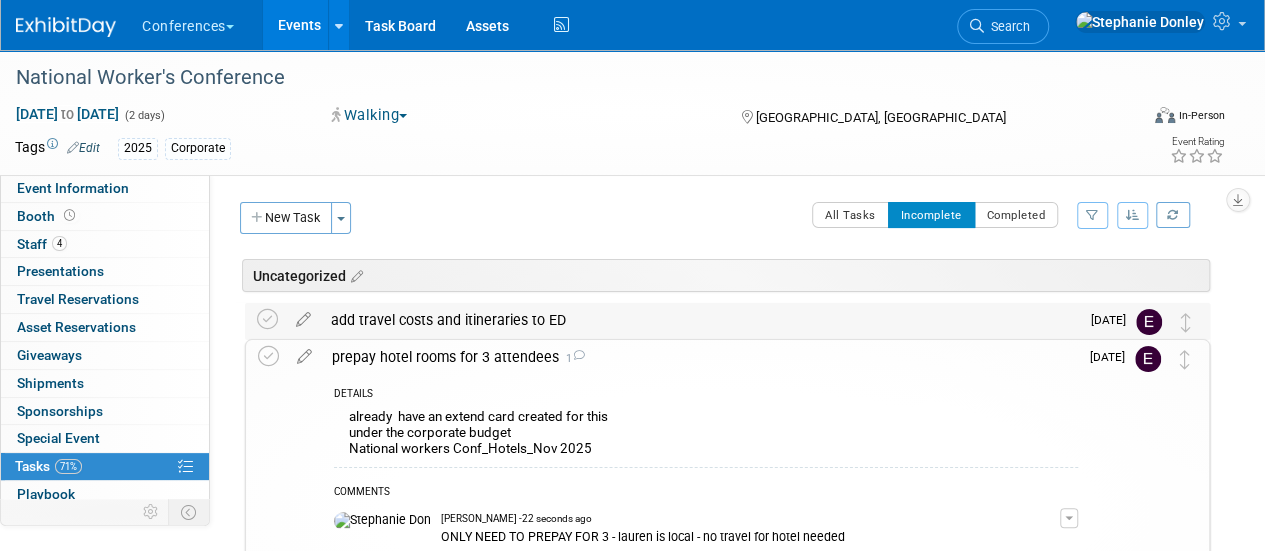 click on "add travel costs and itineraries to ED" at bounding box center (700, 320) 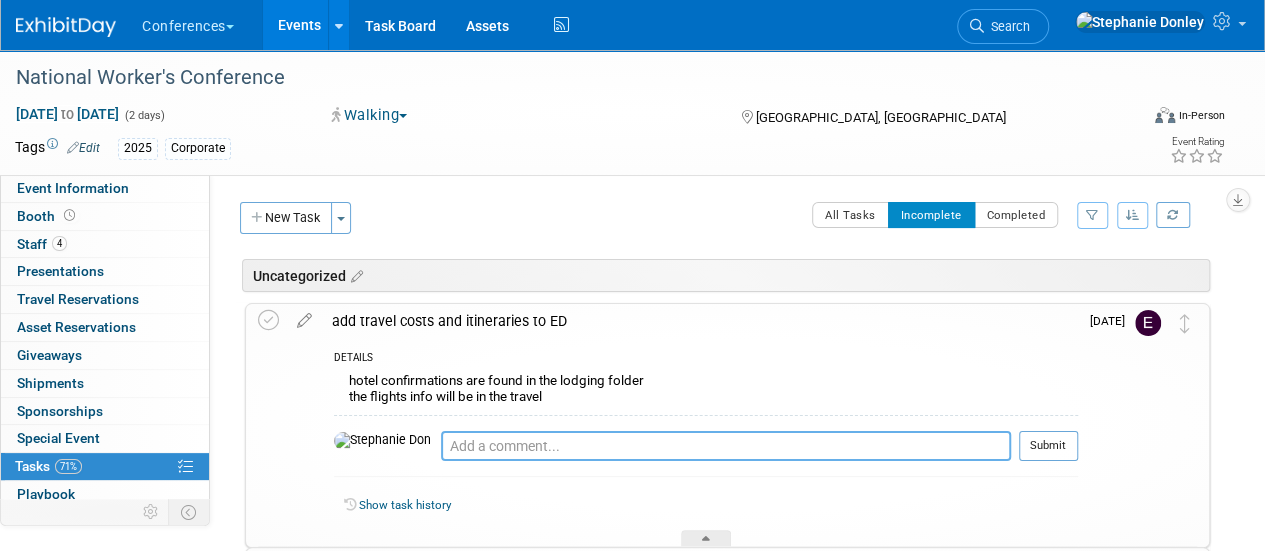 click at bounding box center [726, 446] 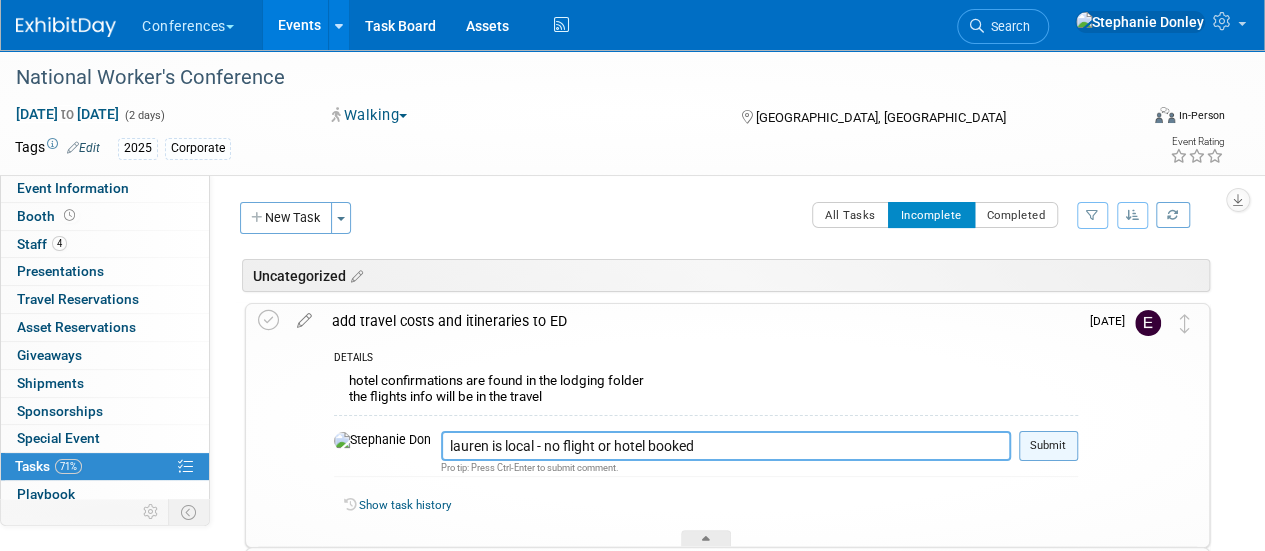 type on "lauren is local - no flight or hotel booked" 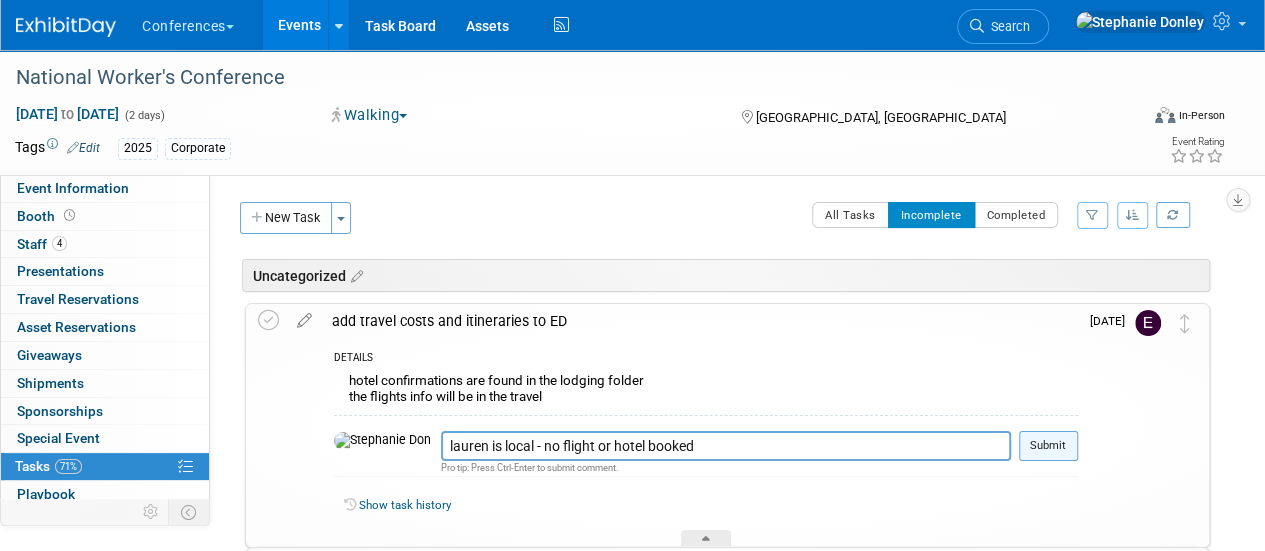 click on "Submit" at bounding box center [1048, 446] 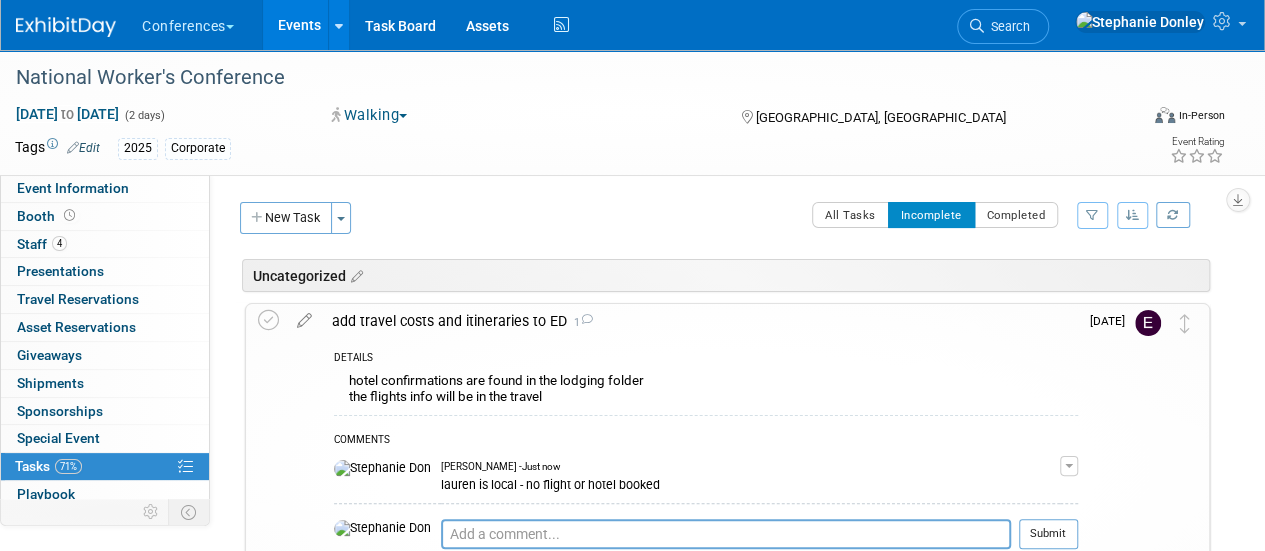 click on "Events" at bounding box center (299, 25) 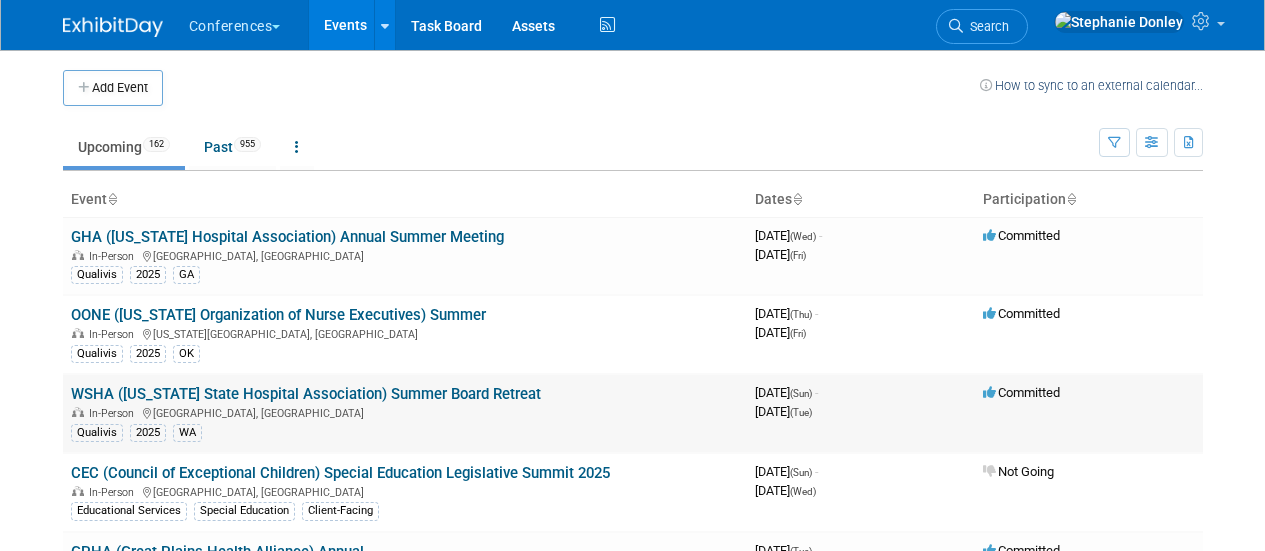 scroll, scrollTop: 0, scrollLeft: 0, axis: both 